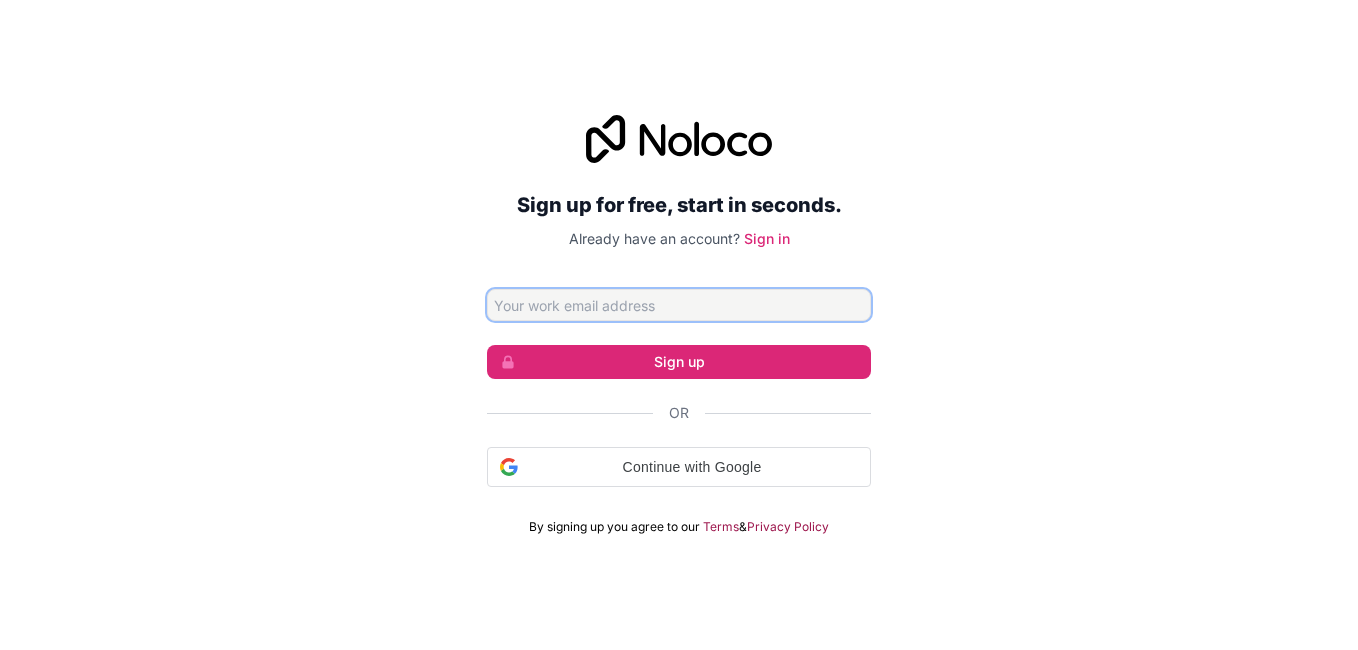 scroll, scrollTop: 0, scrollLeft: 0, axis: both 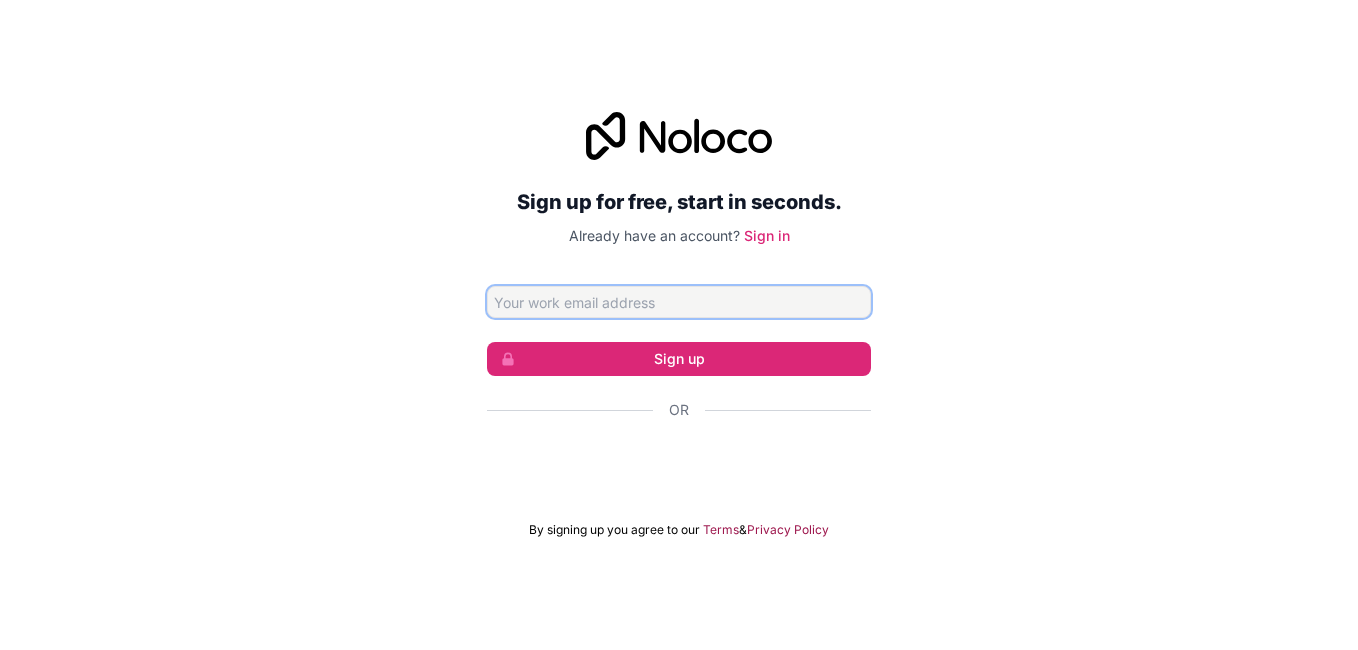 paste on "uwvdorpwpcuaxvdnvi@[EXAMPLE.COM]" 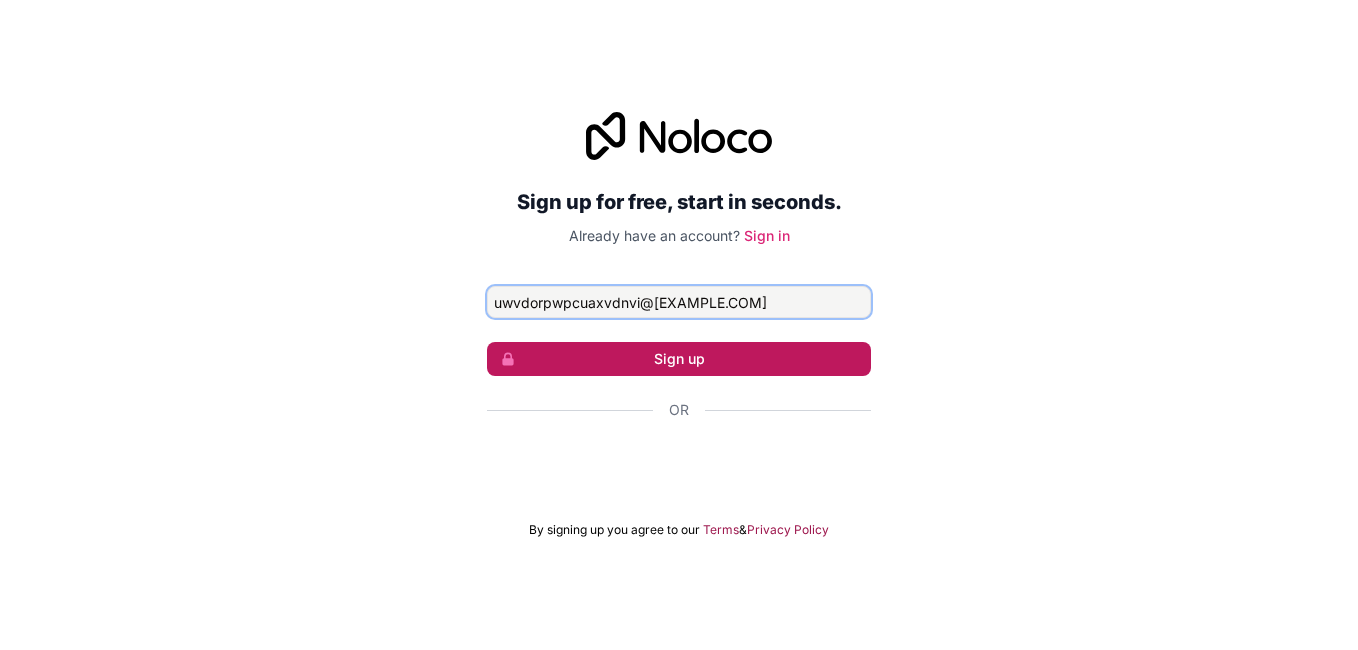 type on "uwvdorpwpcuaxvdnvi@[EXAMPLE.COM]" 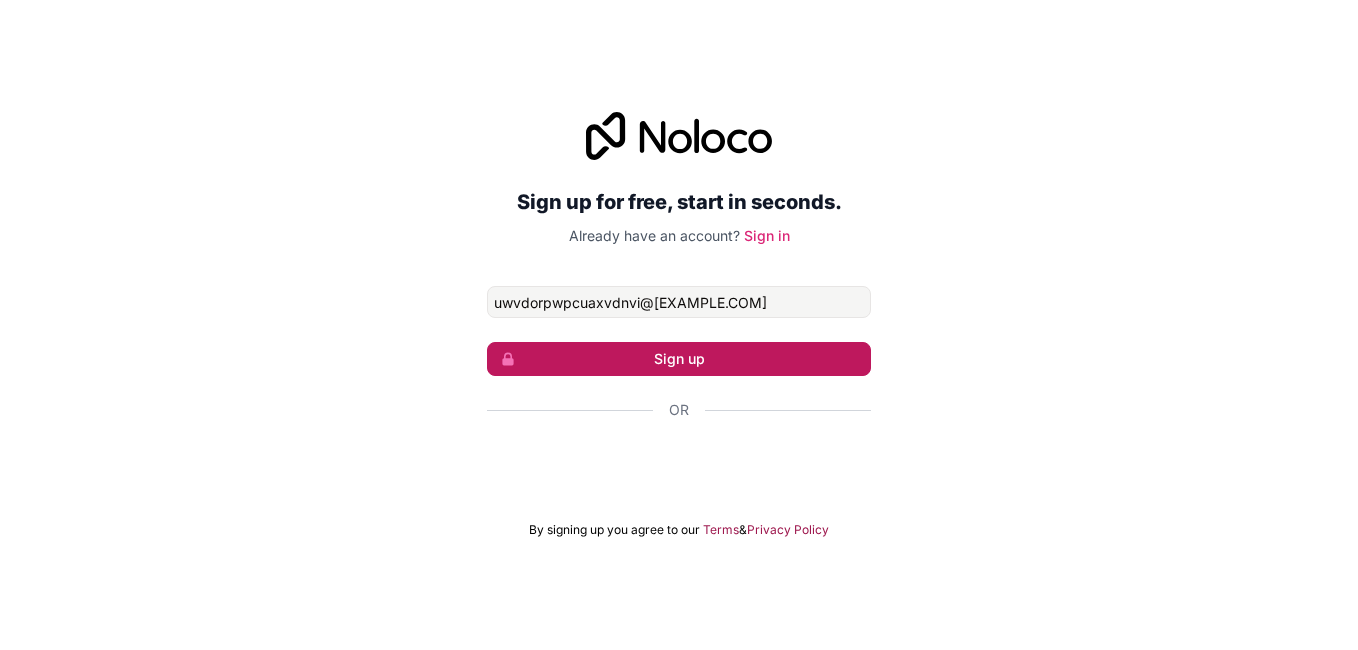 click on "Sign up" at bounding box center (679, 359) 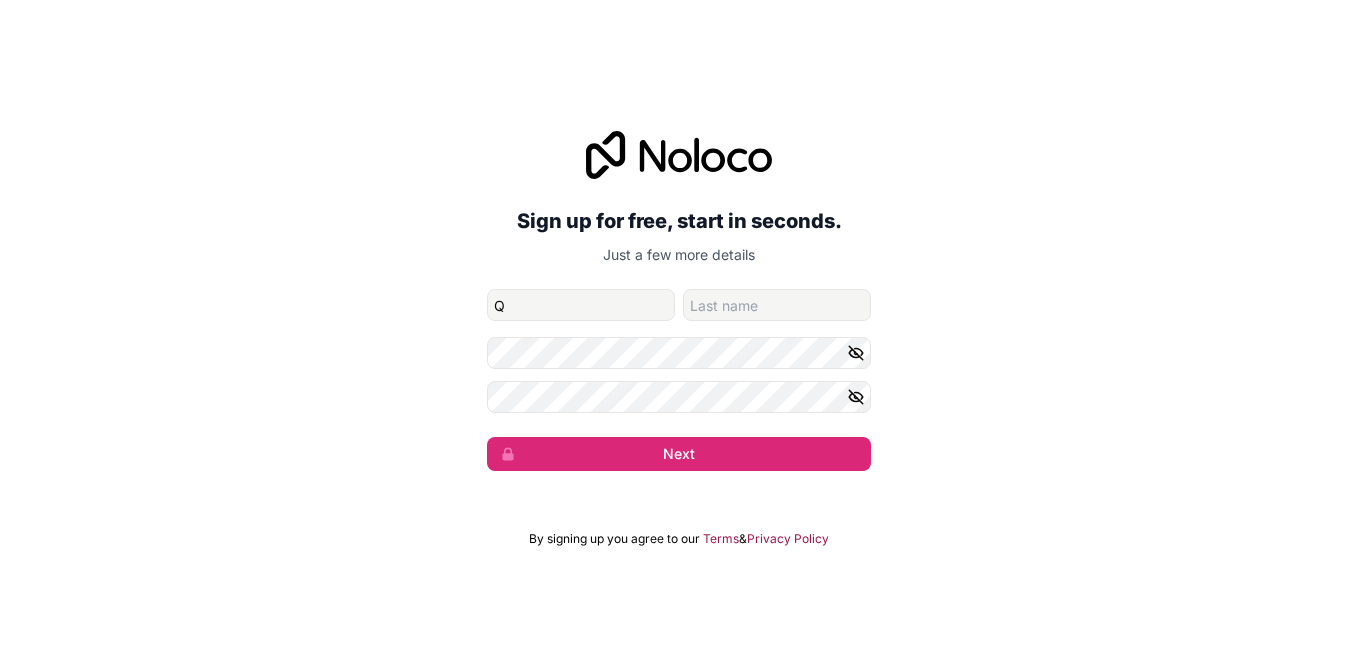 type on "Q" 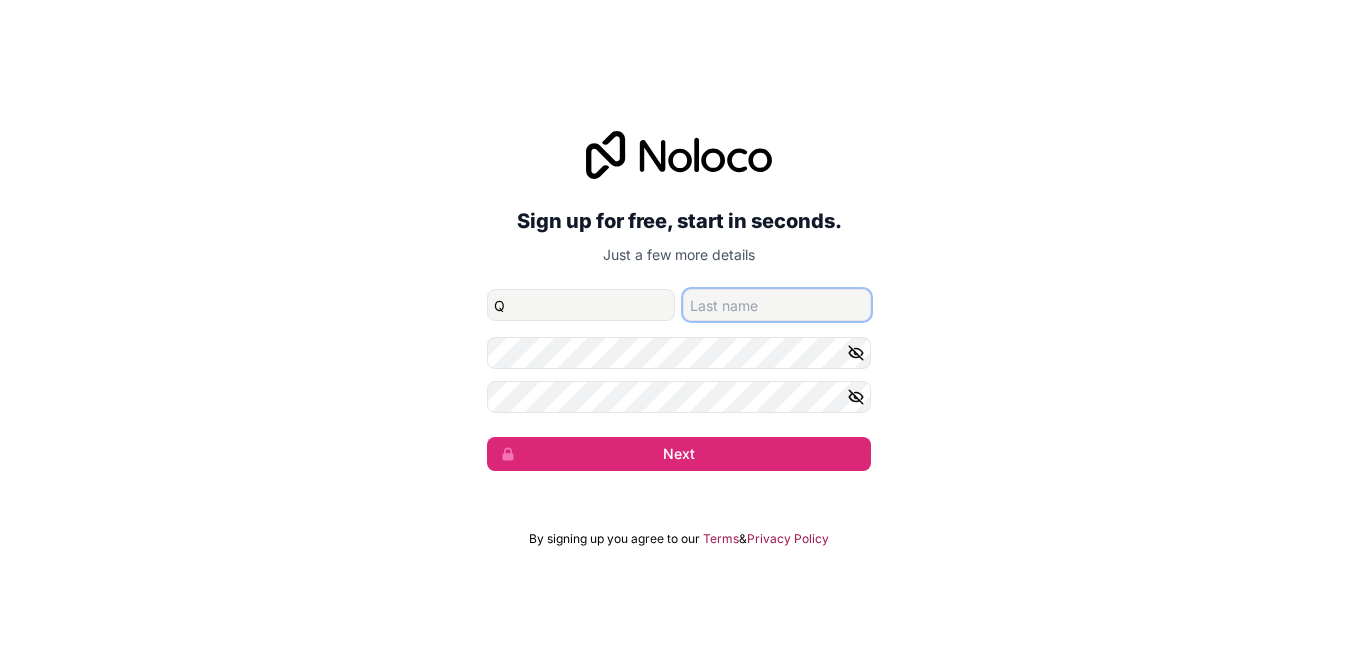 click at bounding box center (777, 305) 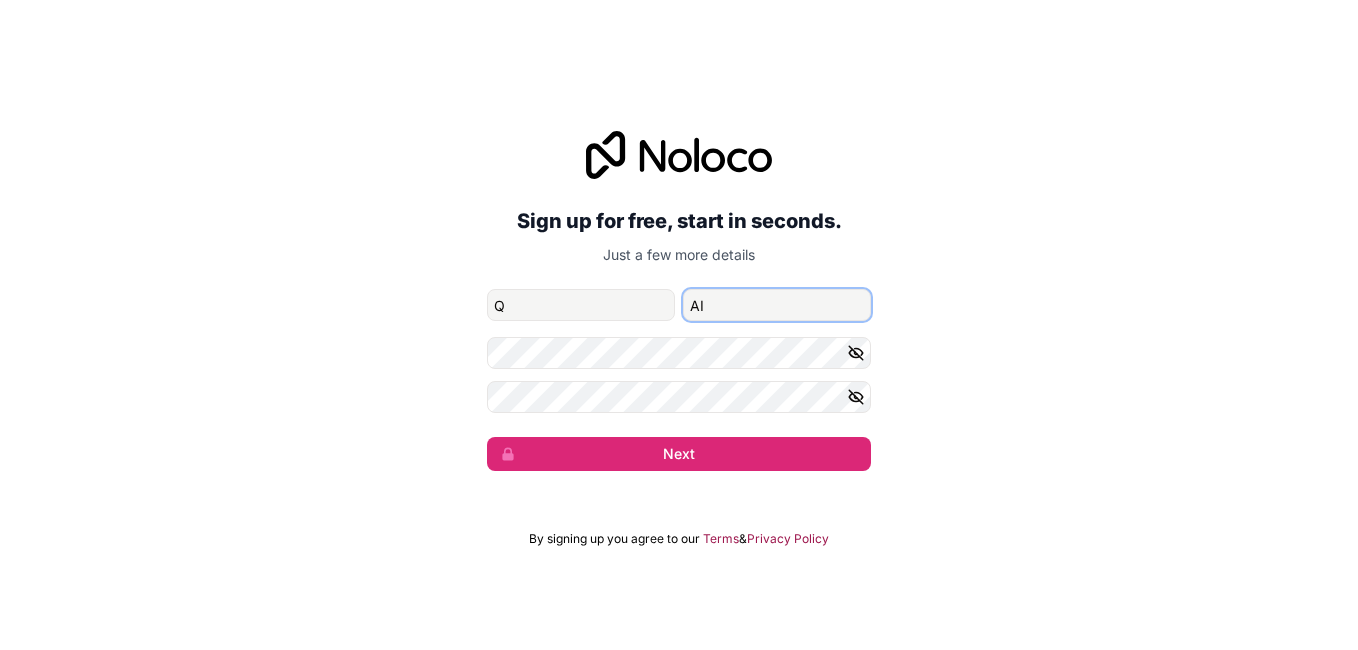 type on "AI" 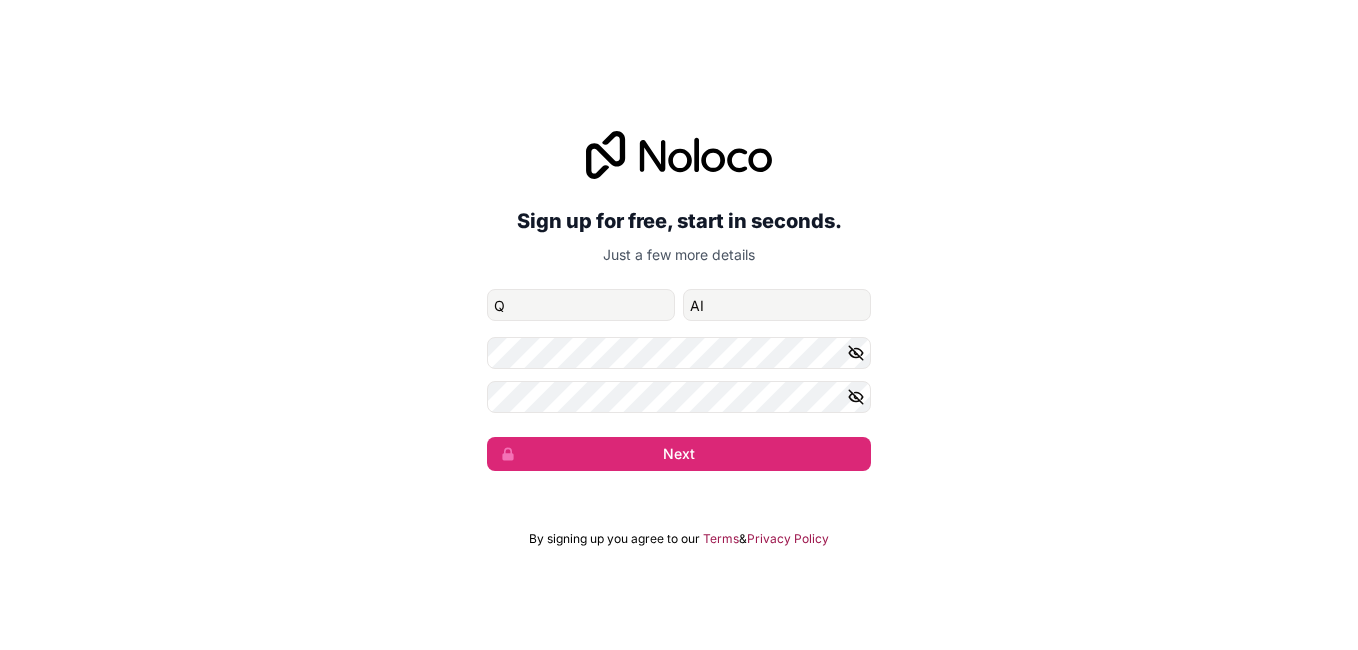 click 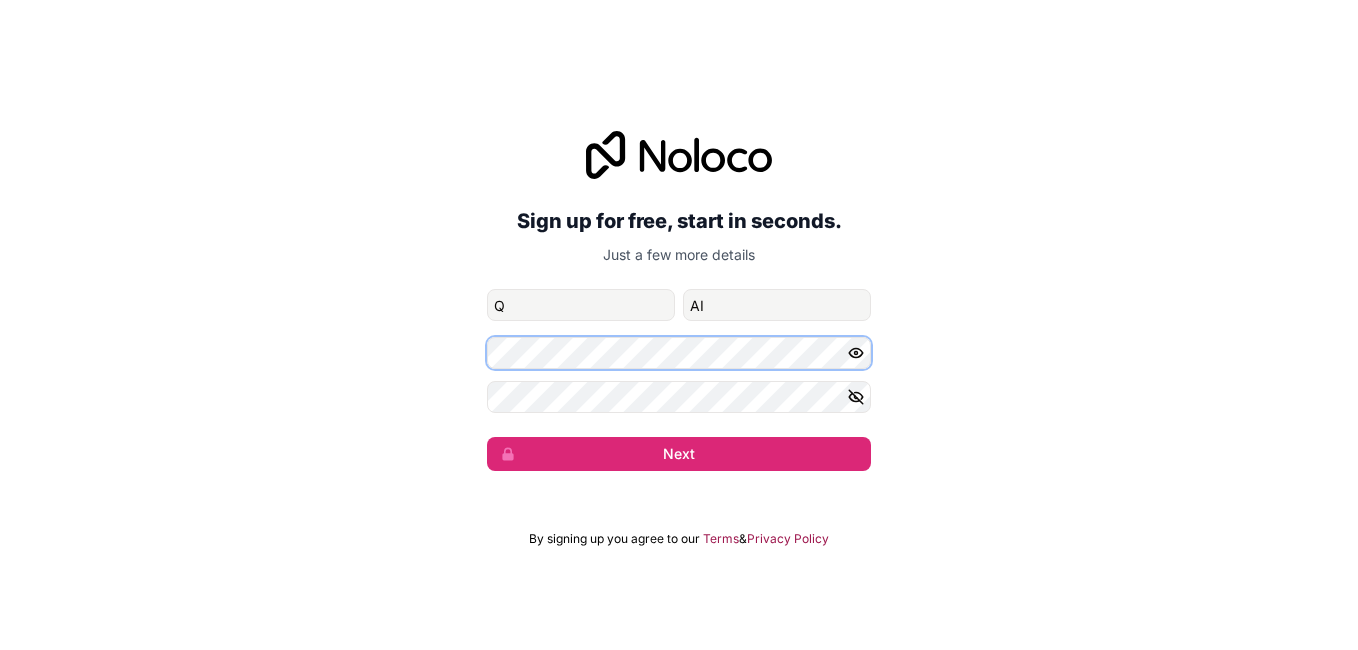 click on "Sign up for free, start in seconds. Just a few more details uwvdorpwpcuaxvdnvi@[EXAMPLE.COM] Q AI Next" at bounding box center [679, 301] 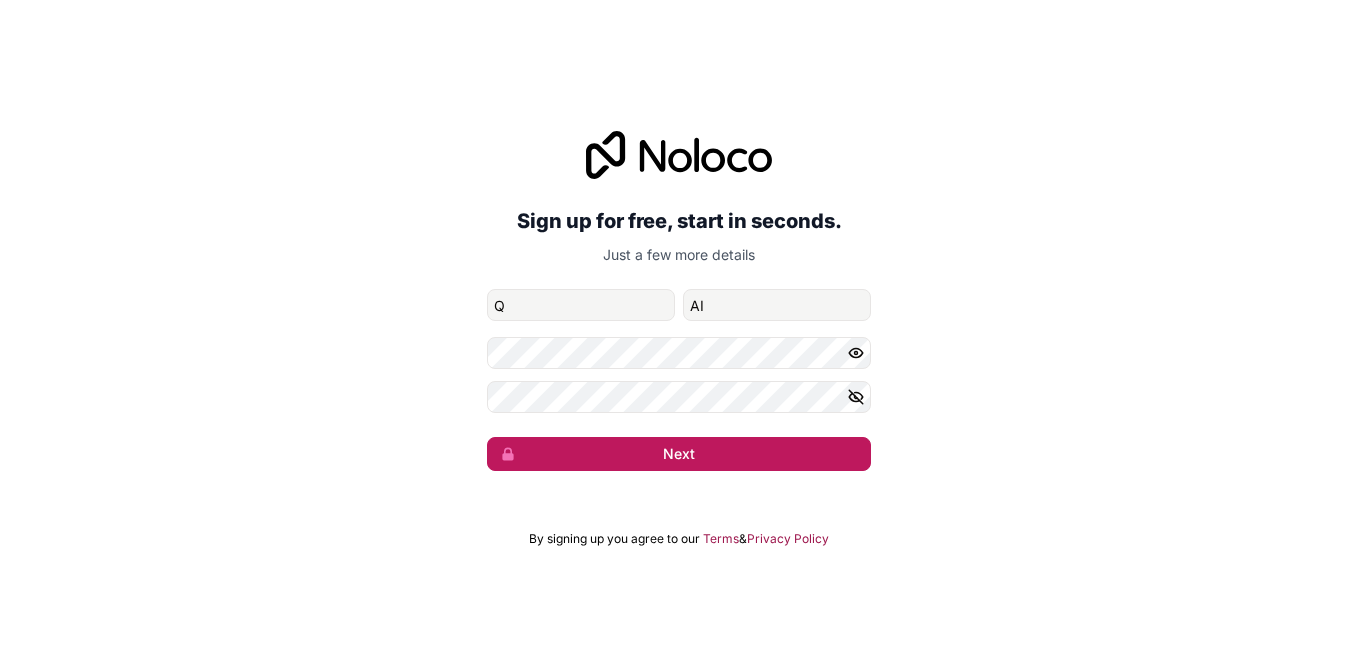 click on "Next" at bounding box center (679, 454) 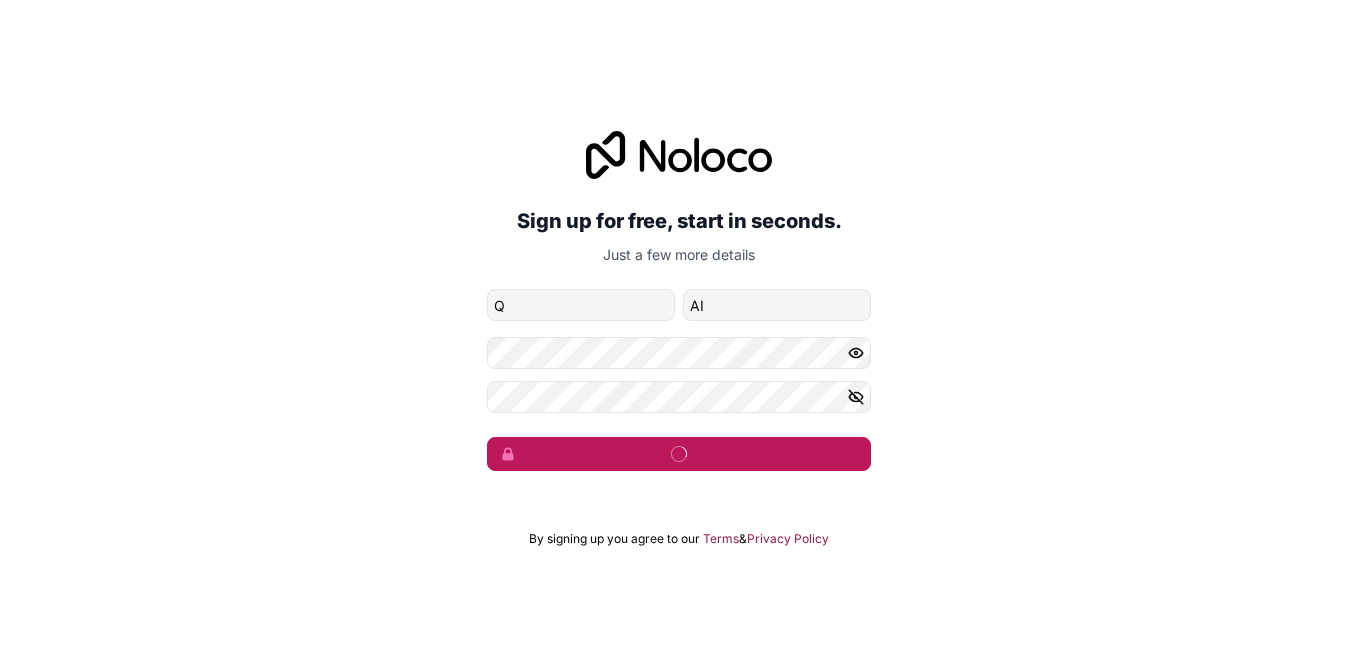 type 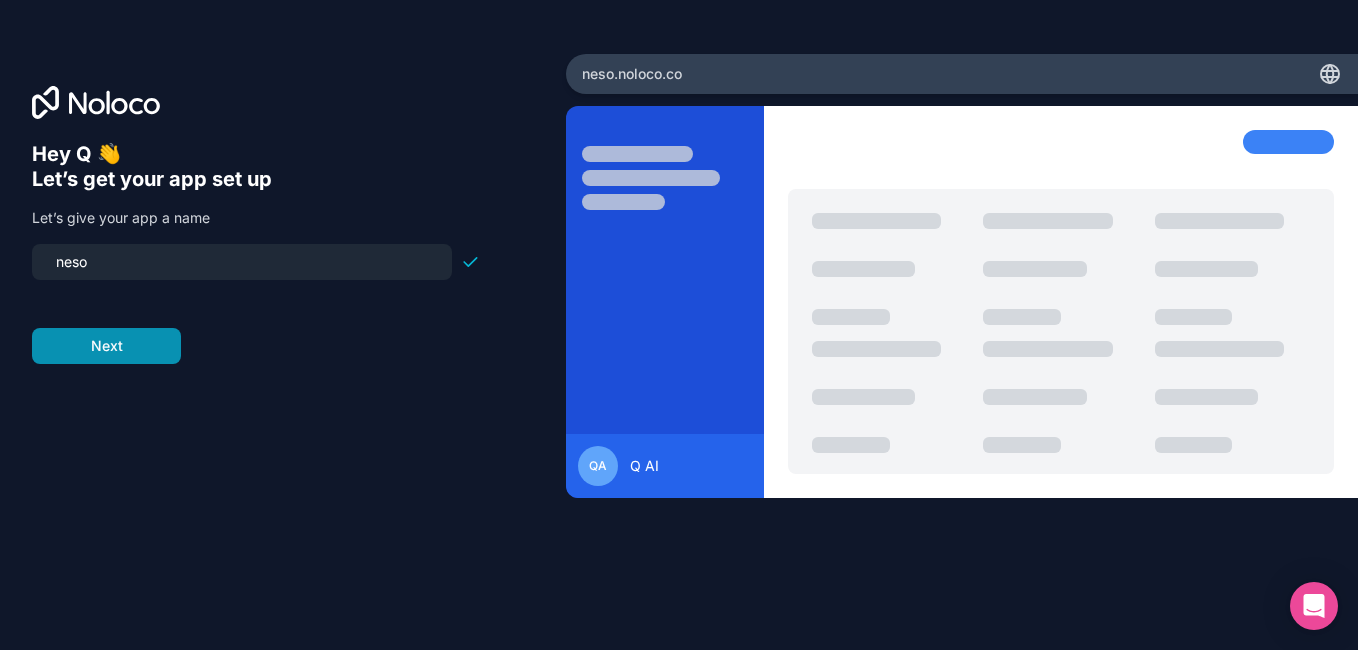 type on "neso" 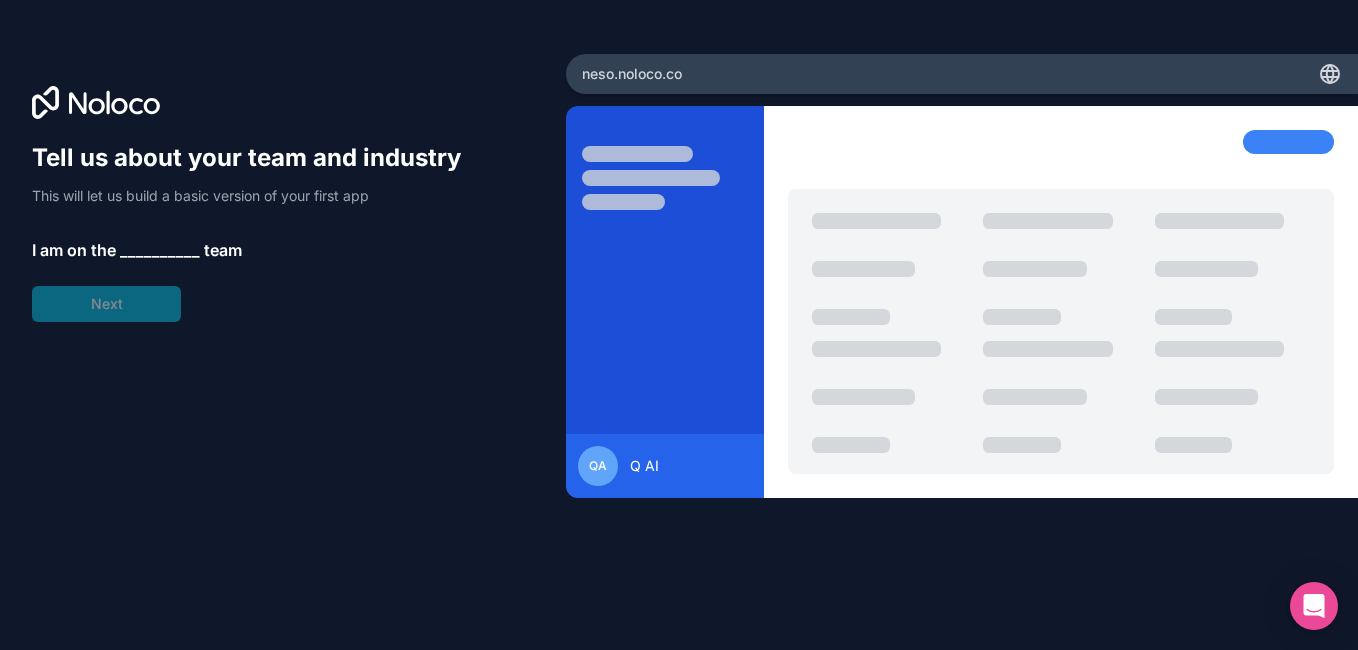 click on "__________" at bounding box center [160, 250] 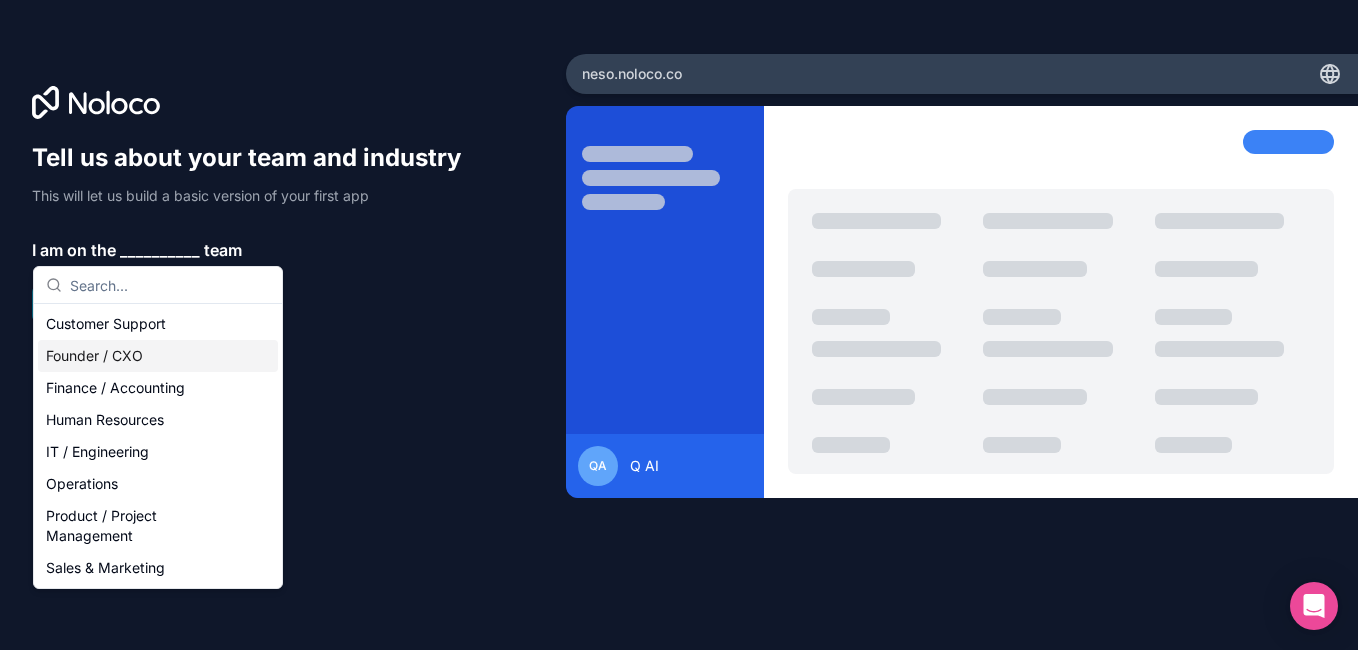 click on "Founder / CXO" at bounding box center [158, 356] 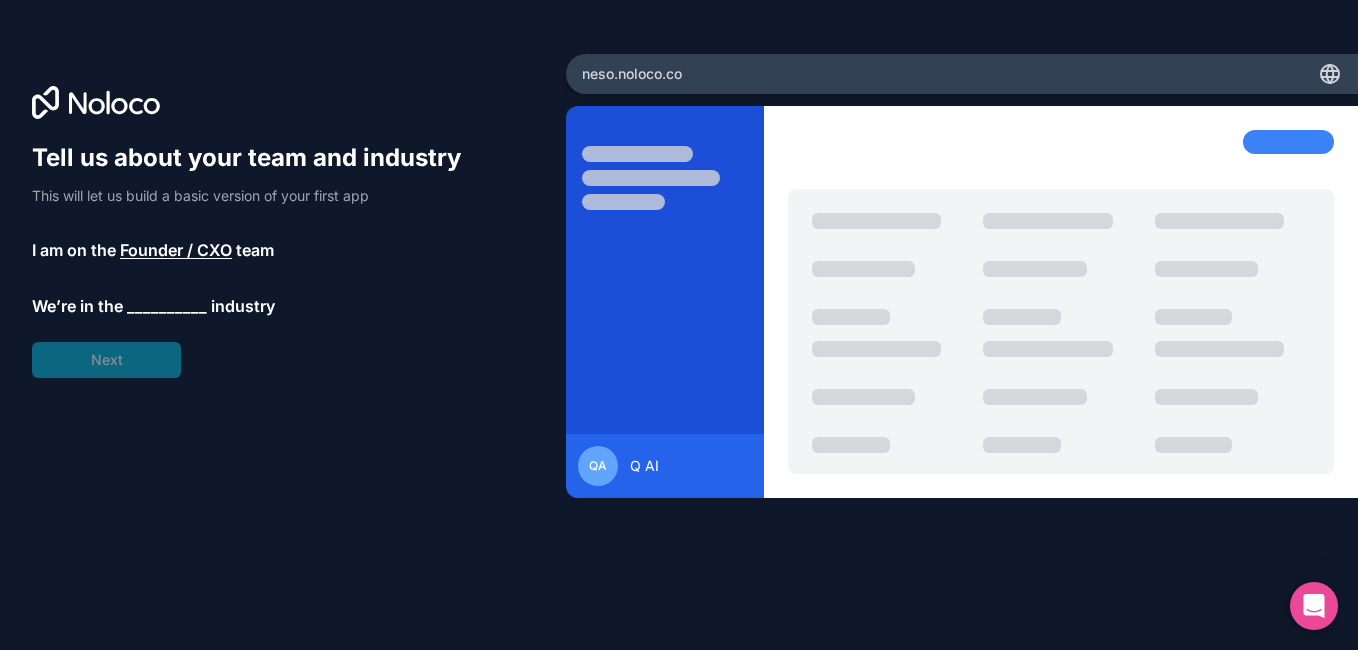 click on "__________" at bounding box center (167, 306) 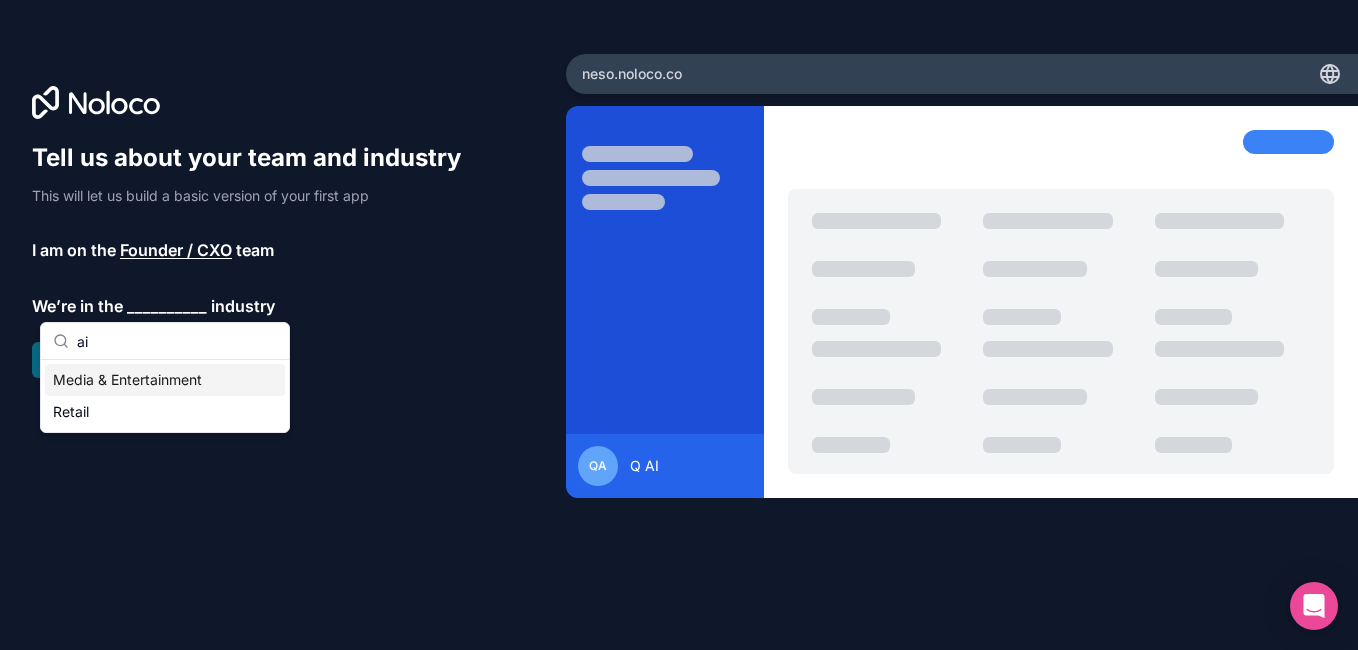 type on "a" 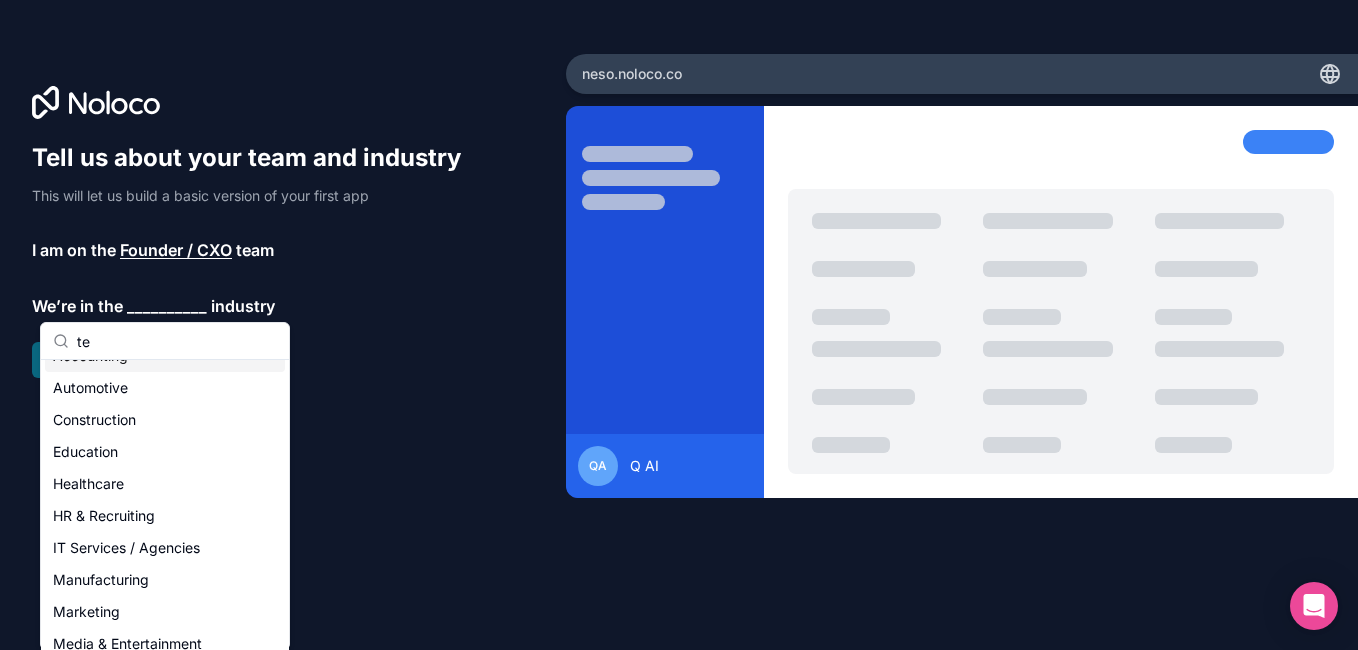 scroll, scrollTop: 0, scrollLeft: 0, axis: both 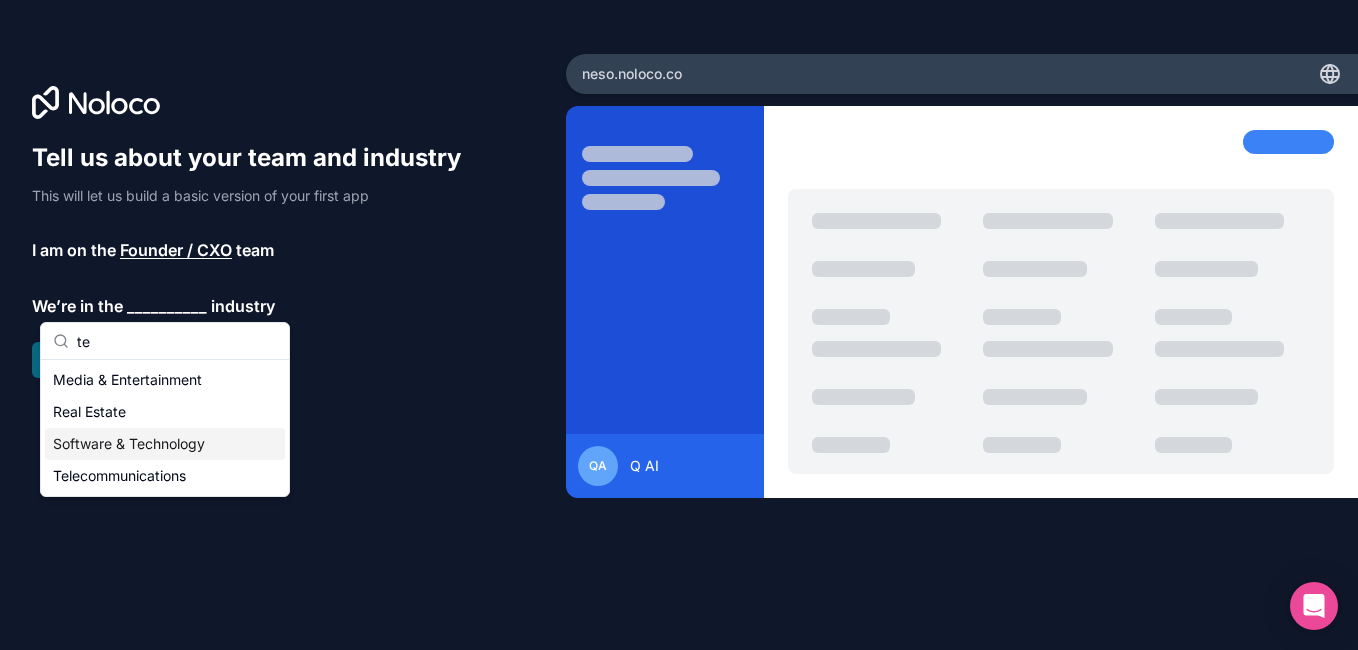type on "te" 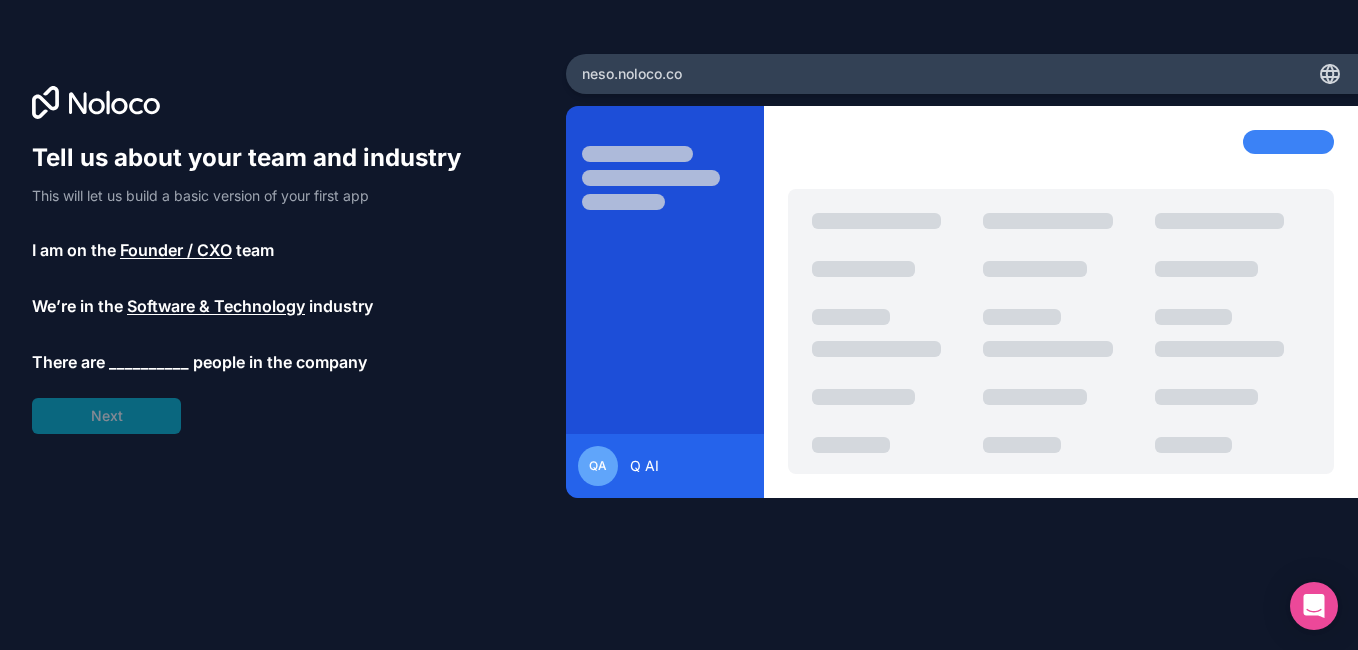 click on "__________" at bounding box center (149, 362) 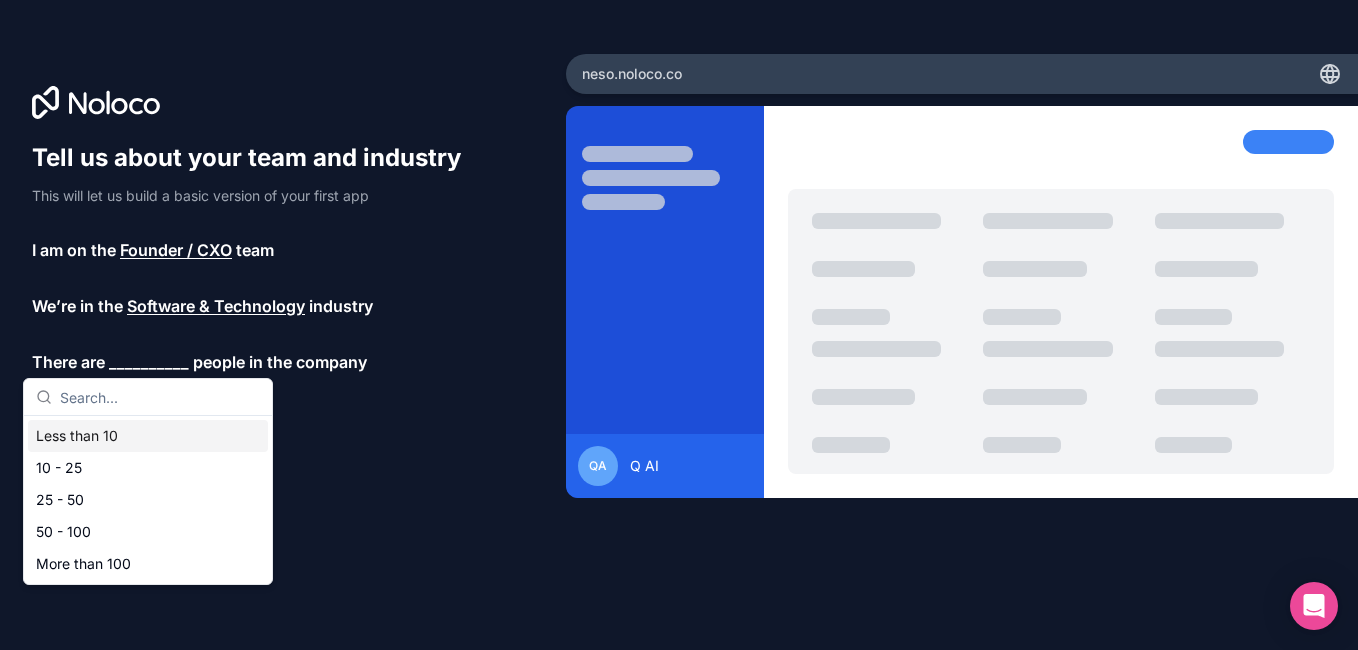 click on "Less than 10" at bounding box center (148, 436) 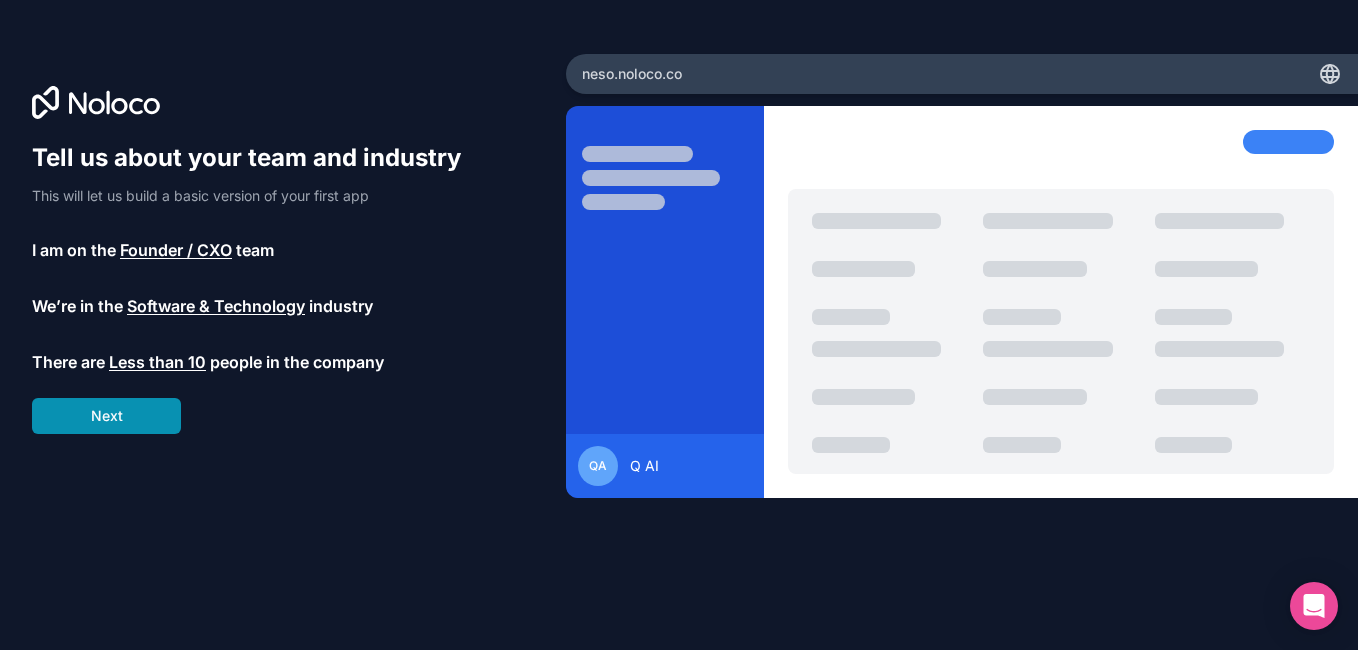 click on "Next" at bounding box center [106, 416] 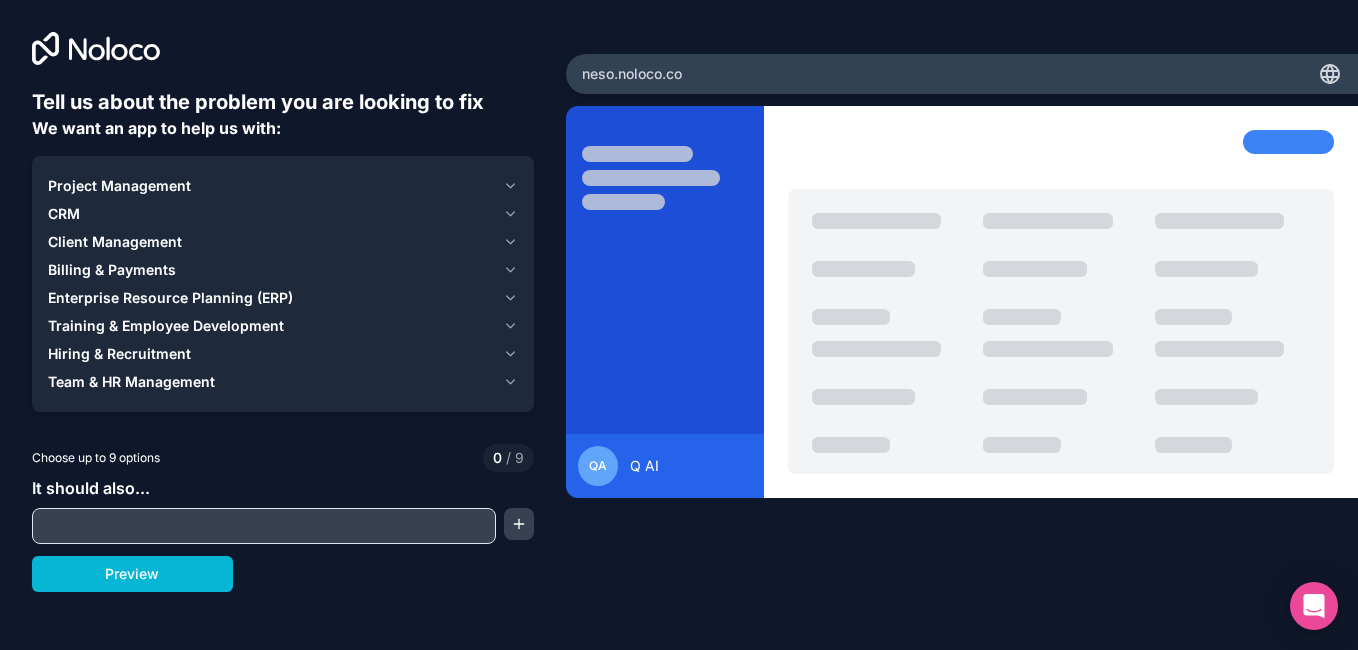 click at bounding box center (283, 424) 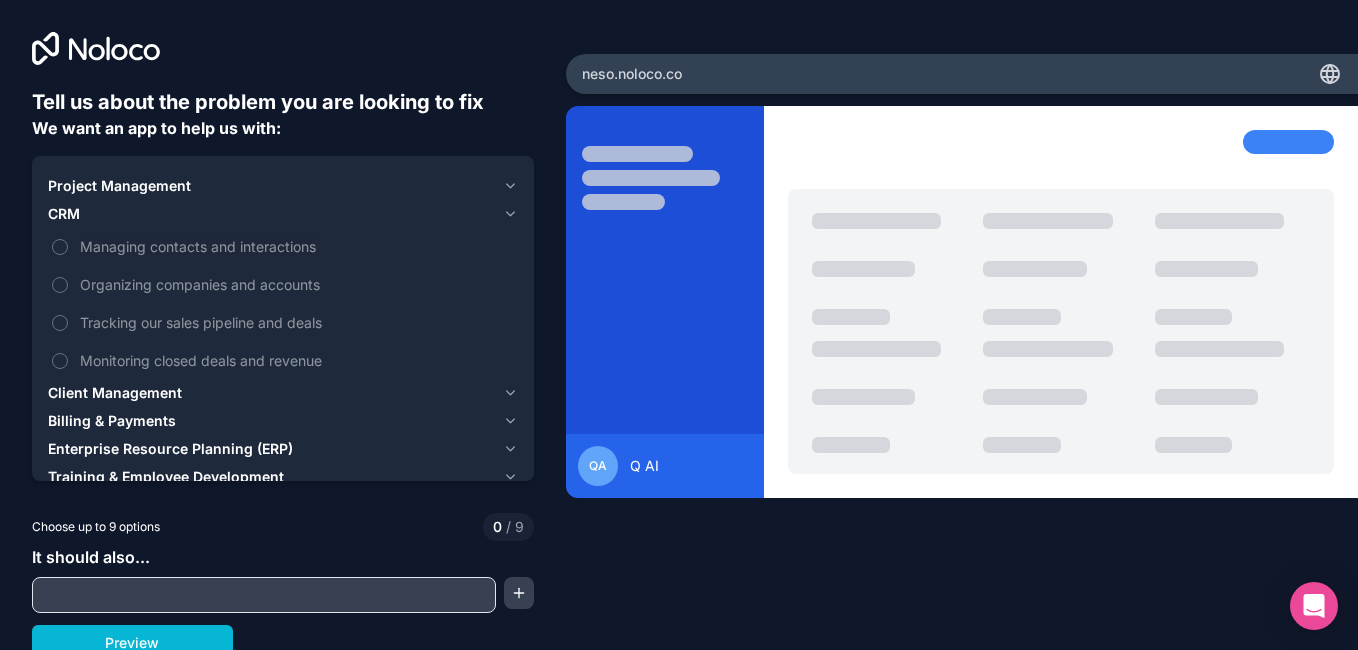 click 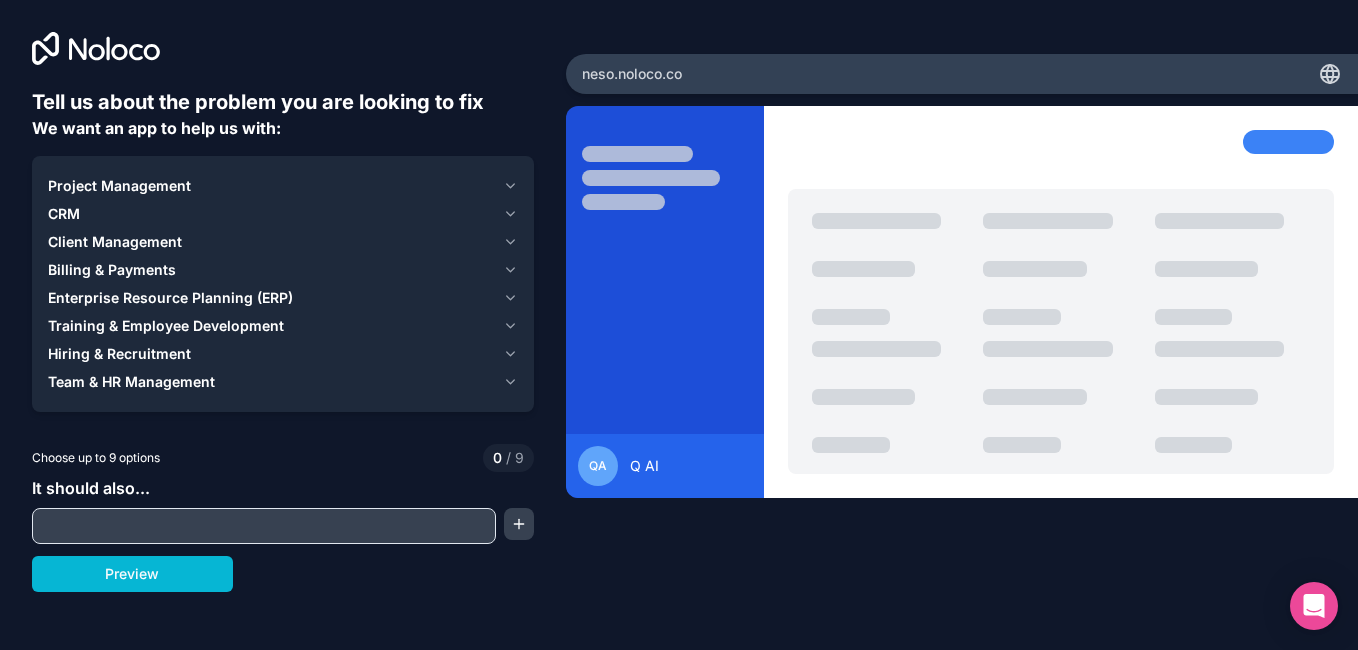click at bounding box center [264, 526] 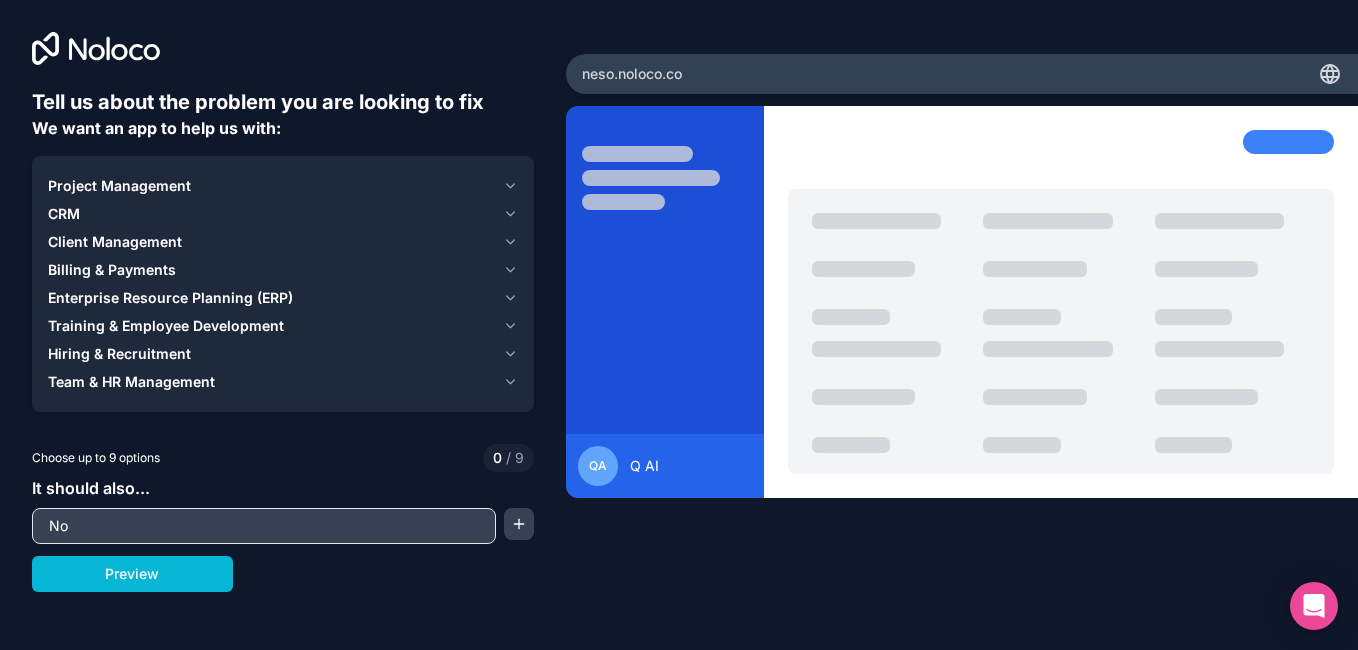 type on "N" 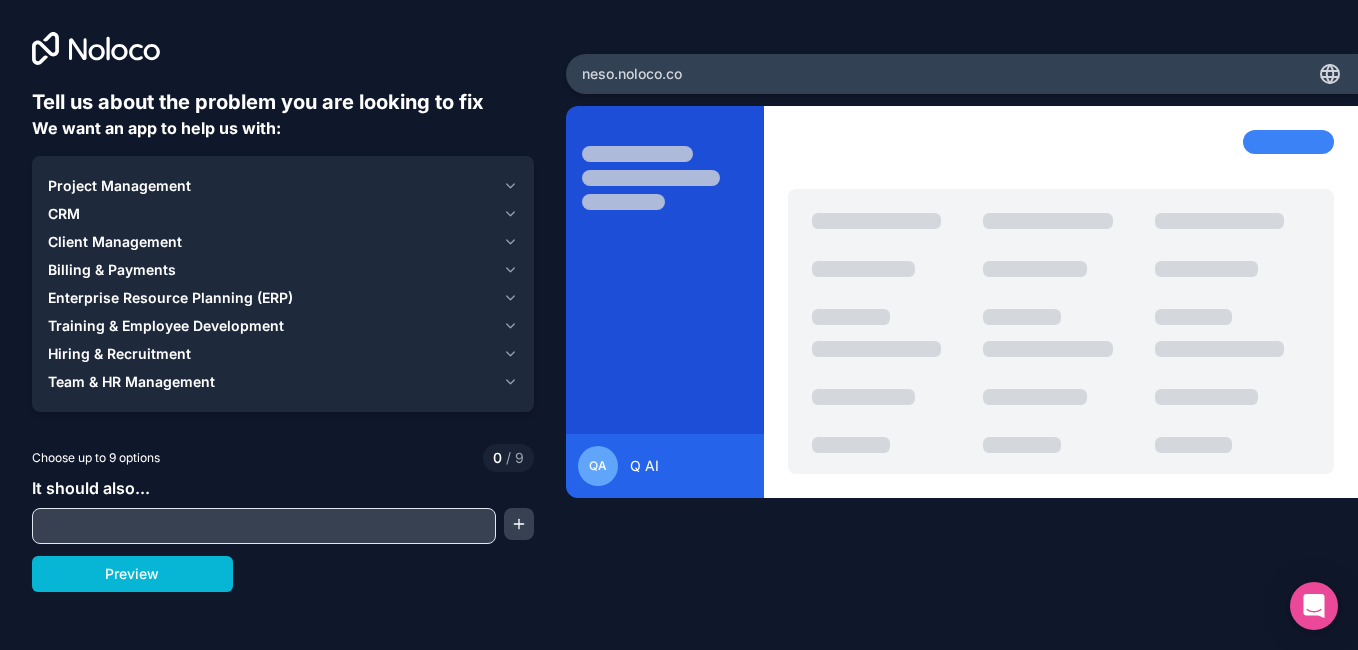 paste on "App Prompt: Build "Prototype Lab" MVP Create a web-based AI-powered platform called "Prototype Lab" that helps users rapidly prototype and simulate ideas. The app should guide users through refining concepts, selecting templates, and generating exportable pitch decks. Focus on simplicity, modularity, and user flow clarity. Core Features: 1. AI Idea Canvas: - Chat interface where users describe their idea - AI assistant suggests improvements, questions, and refinements 2. Template Selector: - Dropdown or card-based UI to choose from Startup, Policy, NGO templates - Each template pre-fills relevant fields (e.g., problem, solution, impact) 3. Impact Simulator (Lite): - Simple cause-effect visualizer (e.g., flowchart or logic map) - Users define inputs and expected outcomes 4. Export Engine: - Button to generate PDF or formatted summary of the idea - Include title, description, goals, impact, and simulation snapshot 5. User Profiles: - Login/signup with email or social - Save multiple projects - Revisit and ed..." 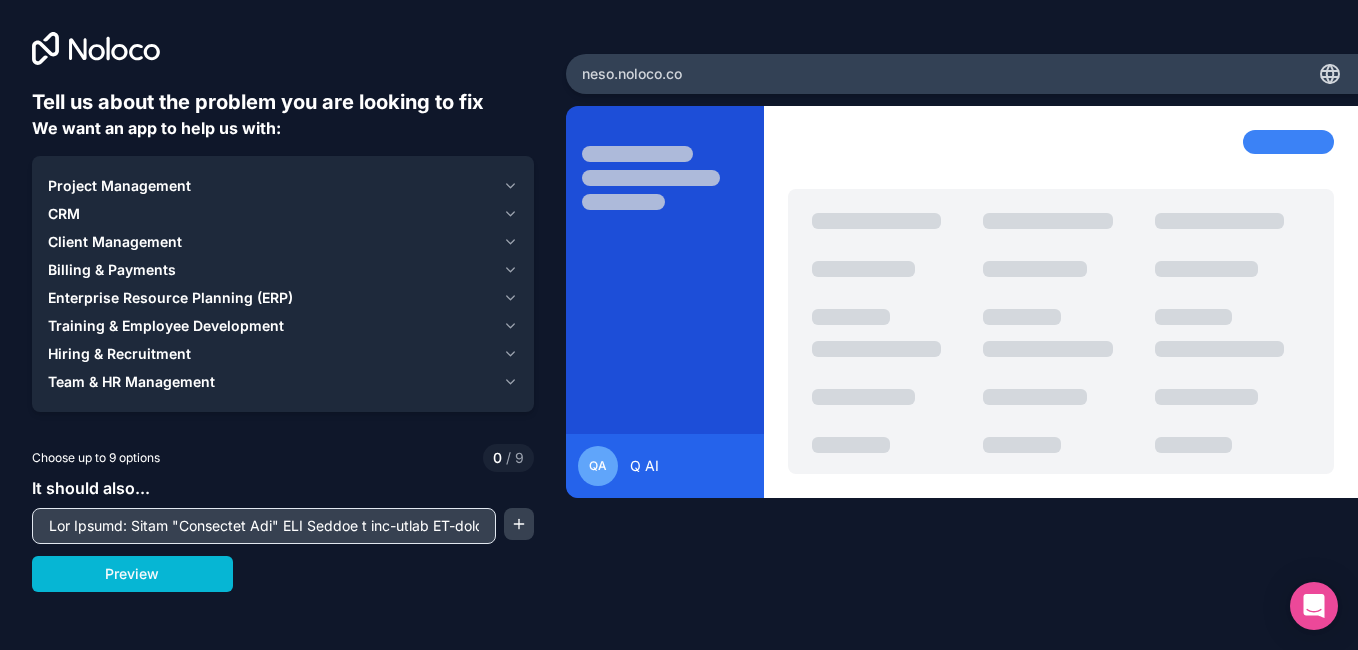 scroll, scrollTop: 0, scrollLeft: 9984, axis: horizontal 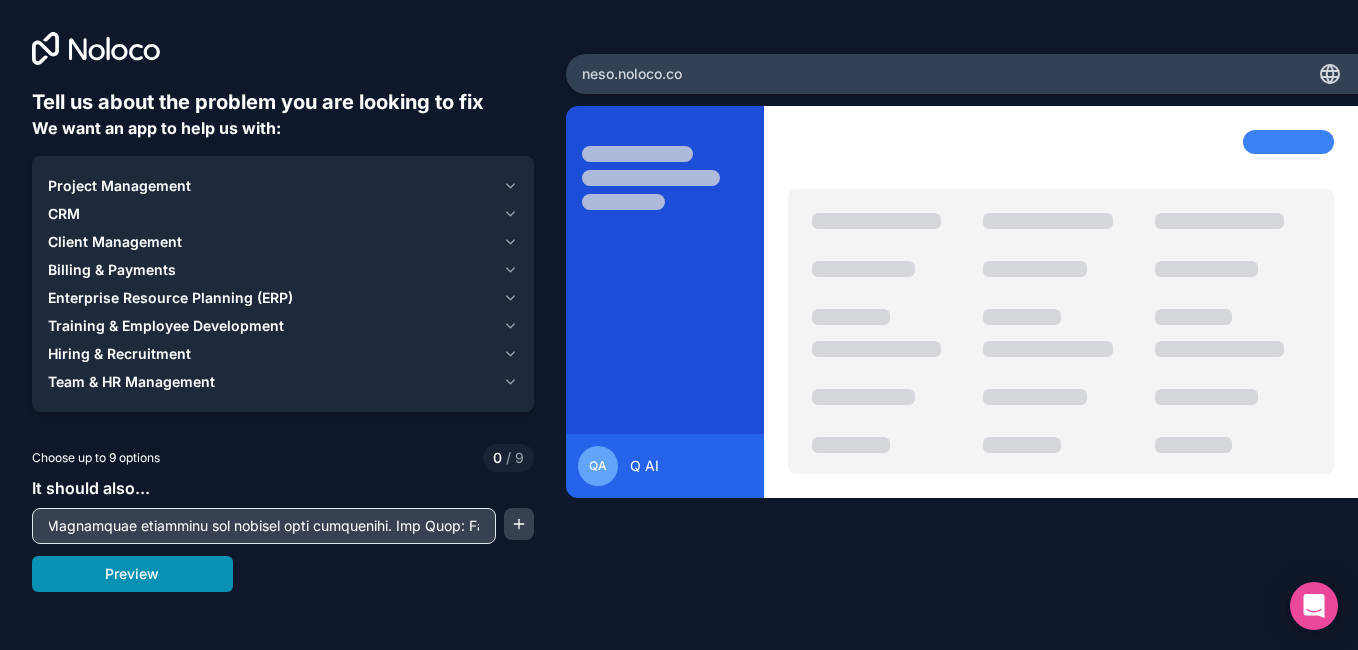 type on "App Prompt: Build "Prototype Lab" MVP Create a web-based AI-powered platform called "Prototype Lab" that helps users rapidly prototype and simulate ideas. The app should guide users through refining concepts, selecting templates, and generating exportable pitch decks. Focus on simplicity, modularity, and user flow clarity. Core Features: 1. AI Idea Canvas: - Chat interface where users describe their idea - AI assistant suggests improvements, questions, and refinements 2. Template Selector: - Dropdown or card-based UI to choose from Startup, Policy, NGO templates - Each template pre-fills relevant fields (e.g., problem, solution, impact) 3. Impact Simulator (Lite): - Simple cause-effect visualizer (e.g., flowchart or logic map) - Users define inputs and expected outcomes 4. Export Engine: - Button to generate PDF or formatted summary of the idea - Include title, description, goals, impact, and simulation snapshot 5. User Profiles: - Login/signup with email or social - Save multiple projects - Revisit and ed..." 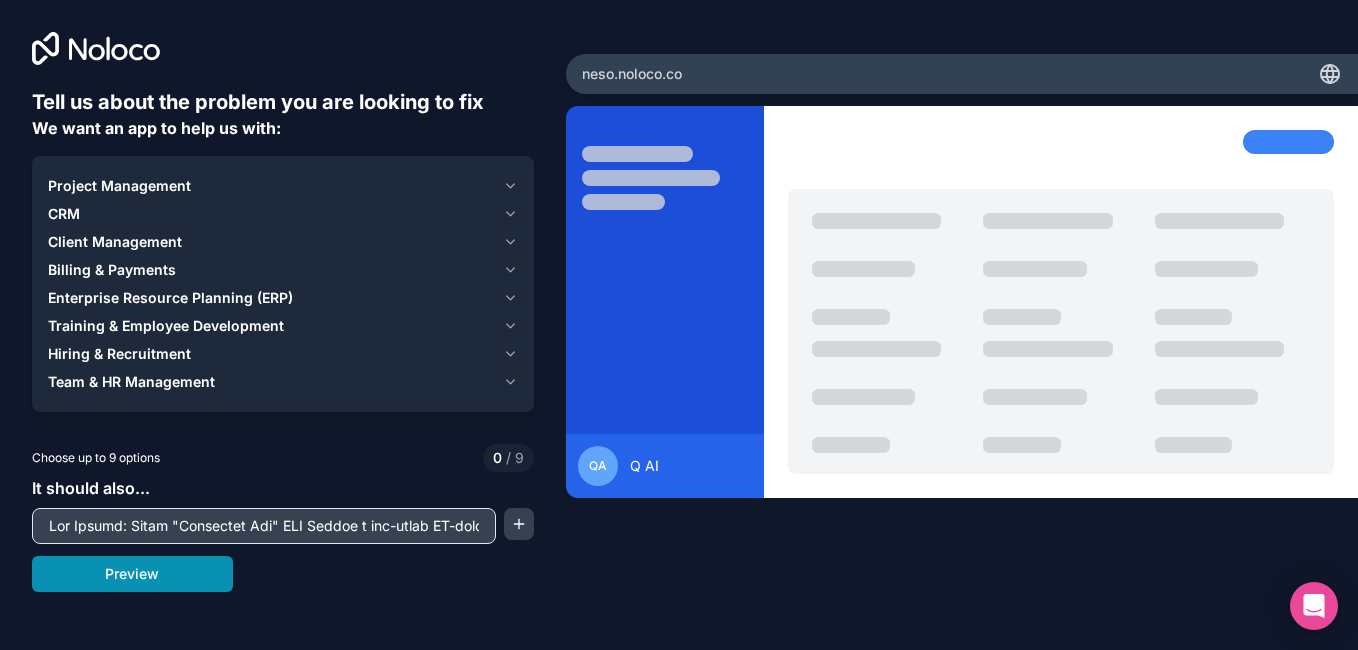 click on "Preview" at bounding box center [132, 574] 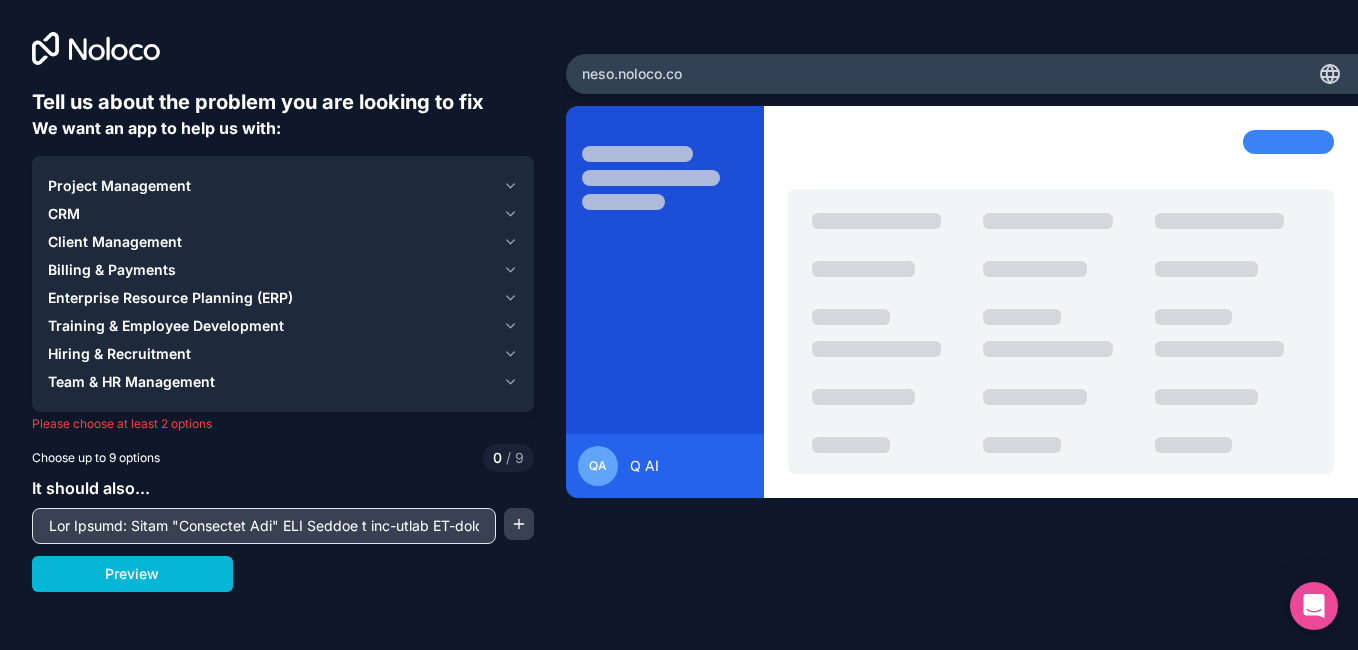 click on "Project Management CRM Client Management Billing & Payments Enterprise Resource Planning (ERP) Training & Employee Development Hiring & Recruitment Team & HR Management" at bounding box center [283, 284] 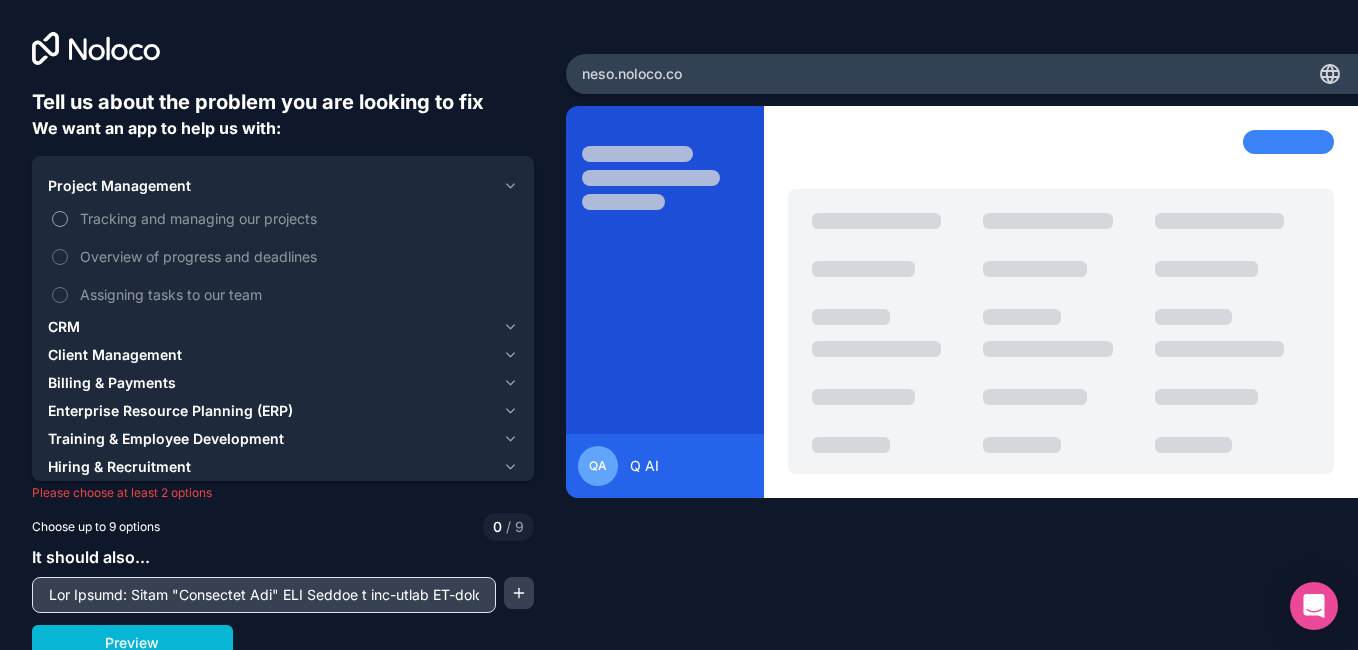 click on "Tracking and managing our projects" at bounding box center (283, 218) 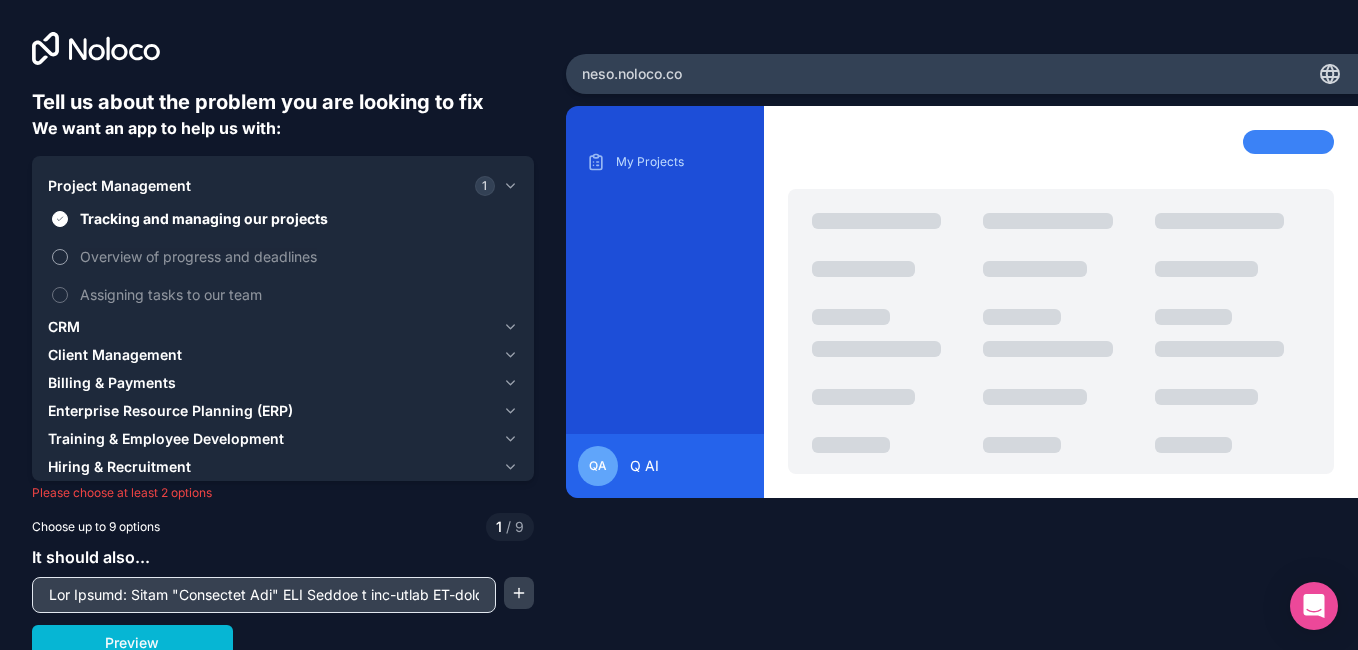 click on "Overview of progress and deadlines" at bounding box center [283, 256] 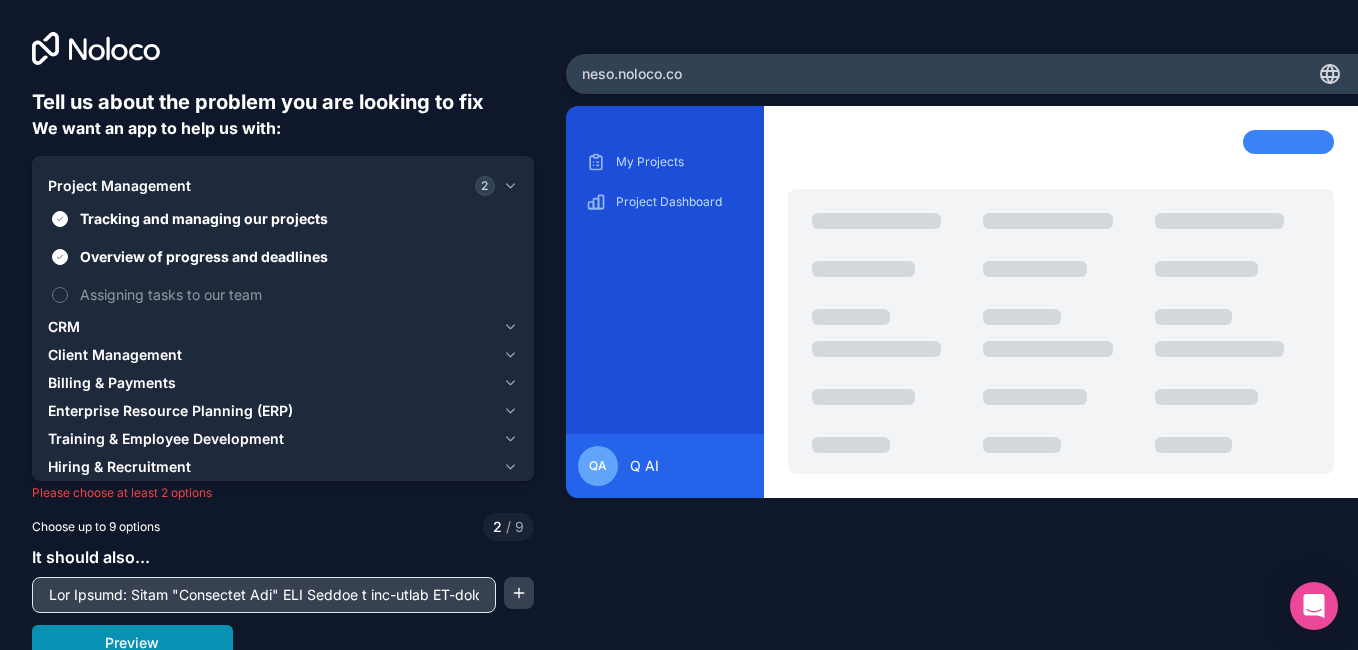 click on "Preview" at bounding box center (132, 643) 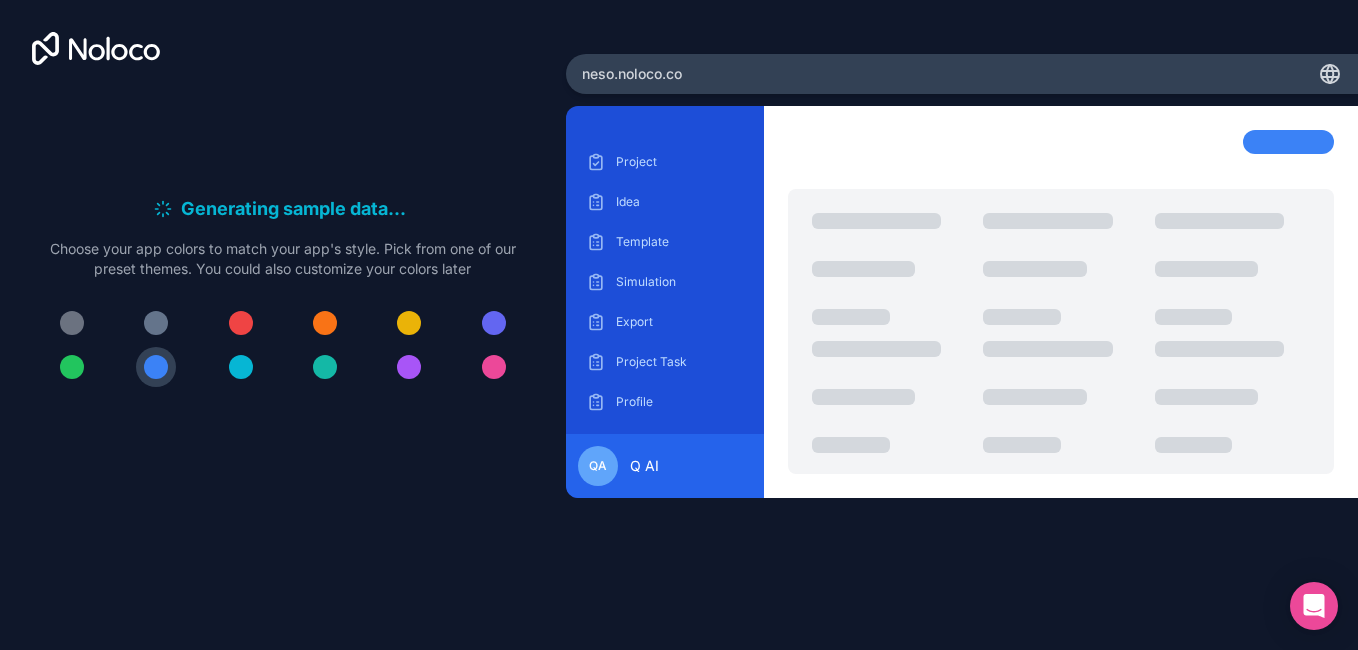 click on "neso .[EXAMPLE.COM]" at bounding box center [632, 74] 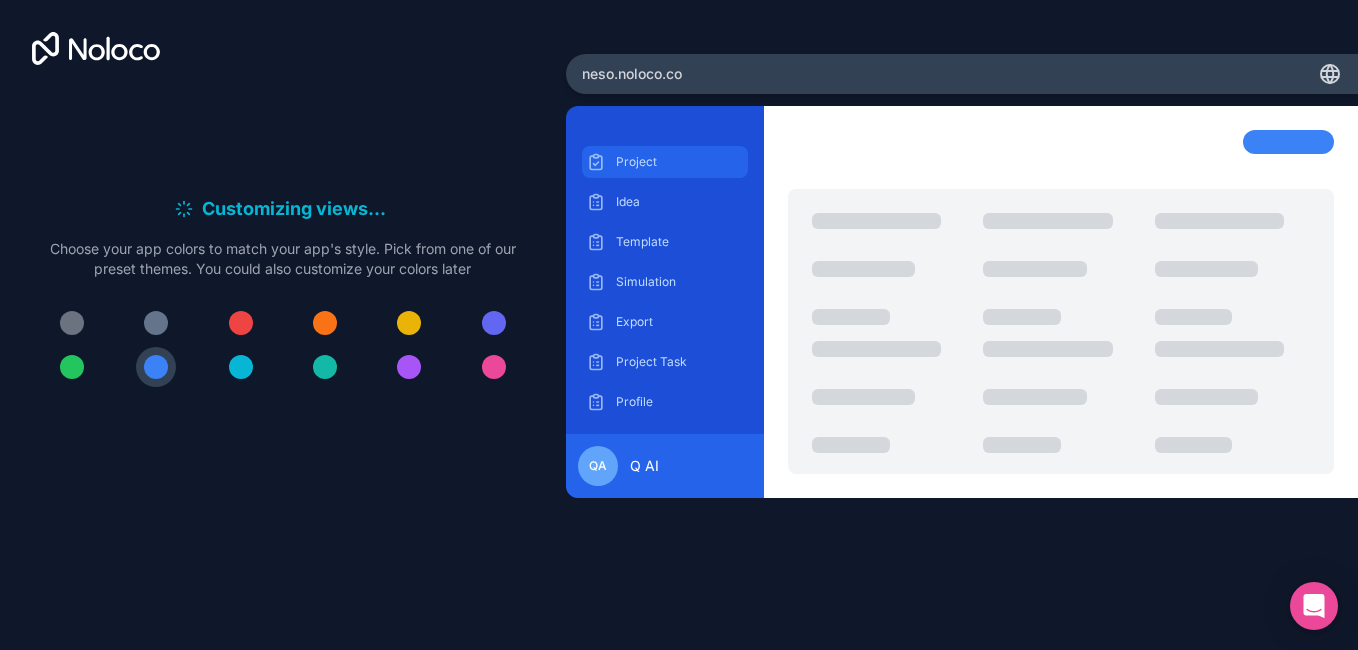 click on "Project" at bounding box center [665, 162] 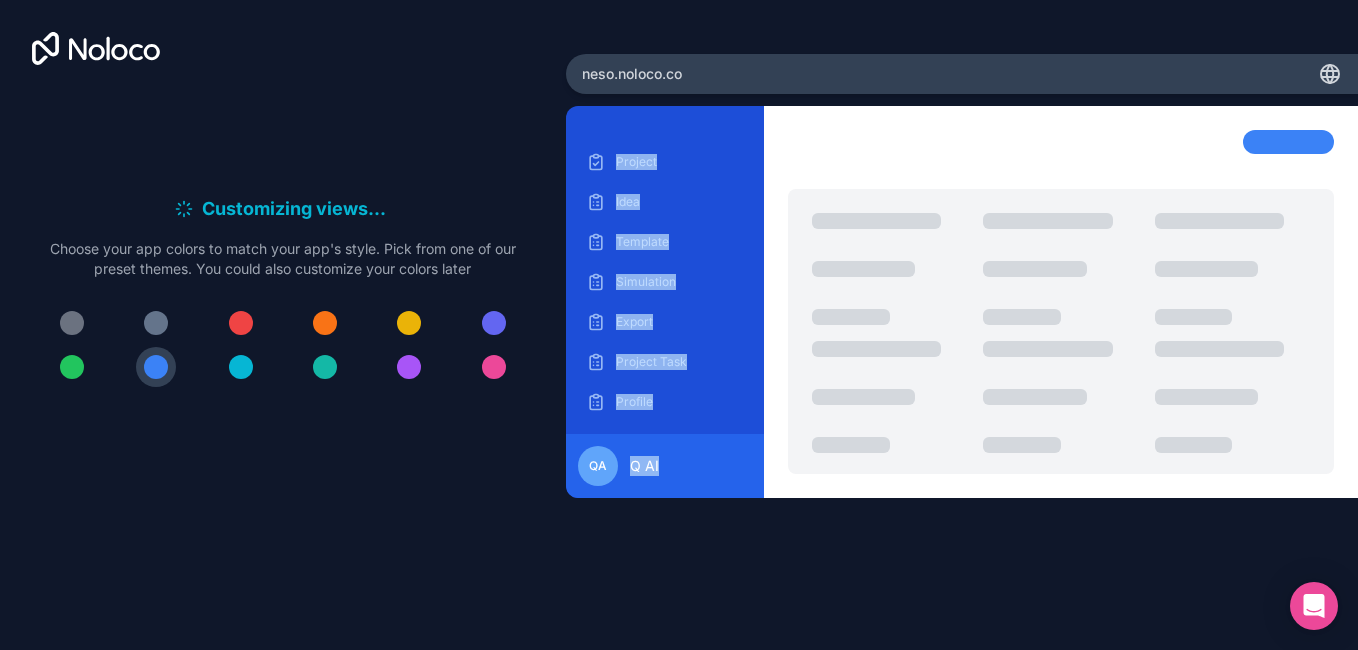 drag, startPoint x: 1347, startPoint y: 146, endPoint x: 1321, endPoint y: 71, distance: 79.37884 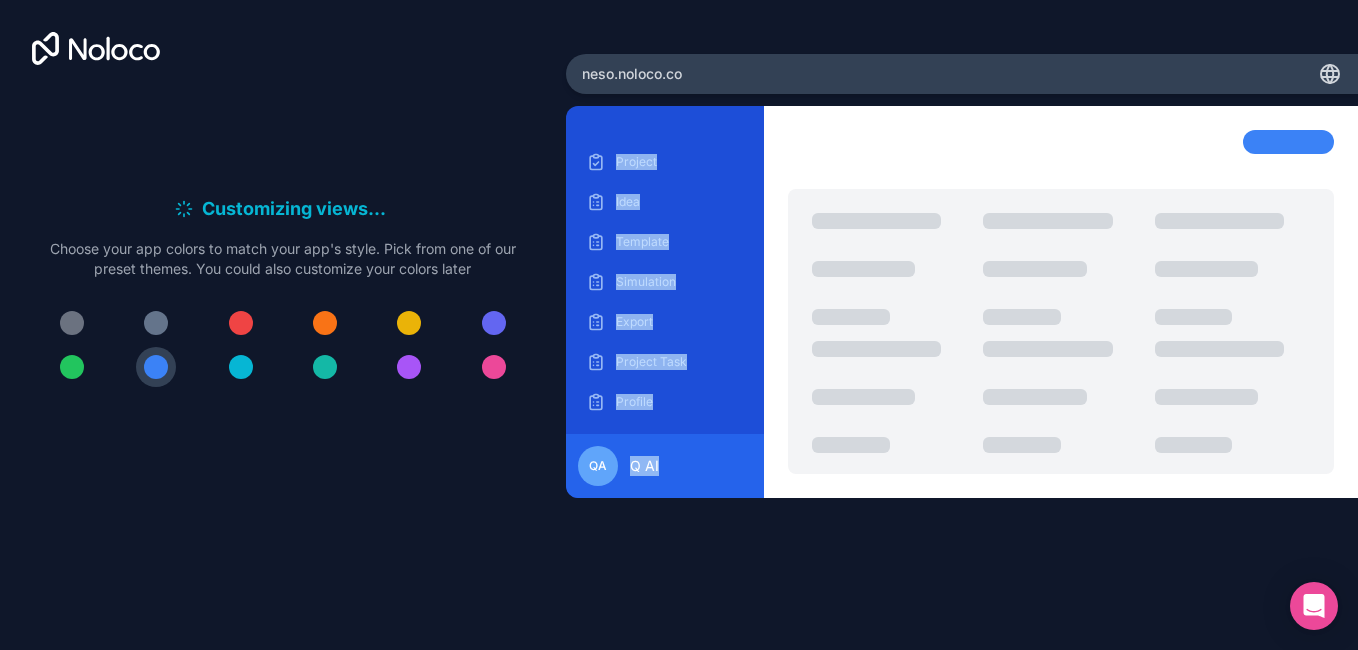 click on "neso .[EXAMPLE.COM] Project Idea Template Simulation Export Project Task Profile QA Q AI" at bounding box center [962, 325] 